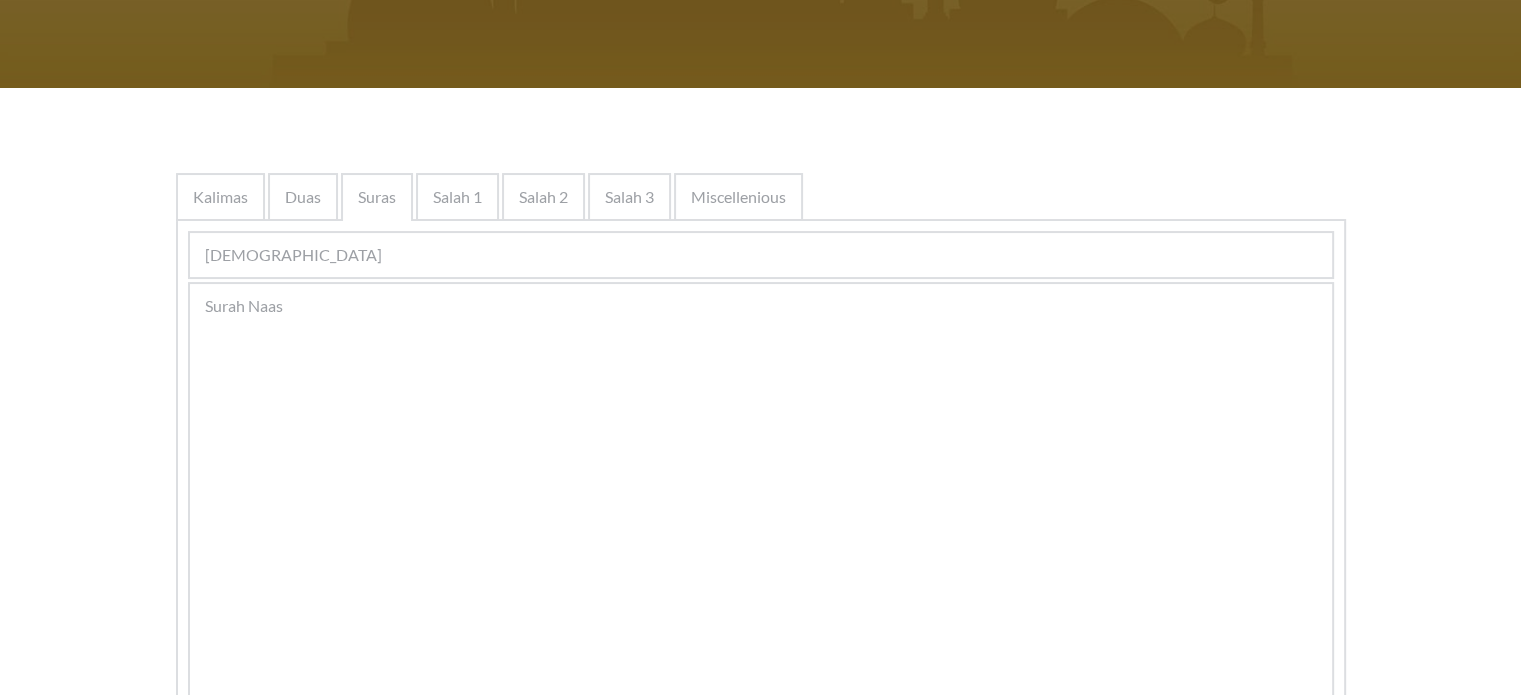 scroll, scrollTop: 0, scrollLeft: 0, axis: both 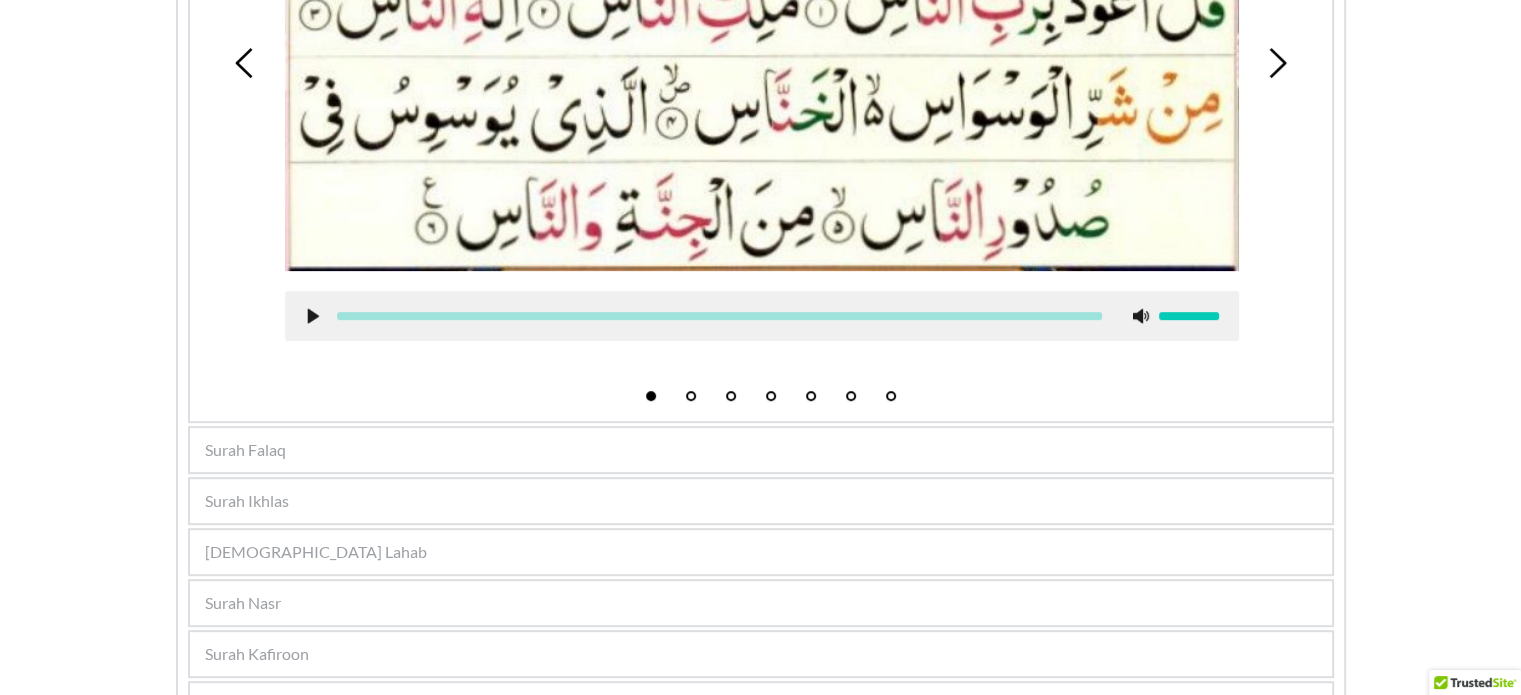 click on "Surah Ikhlas" at bounding box center [761, 501] 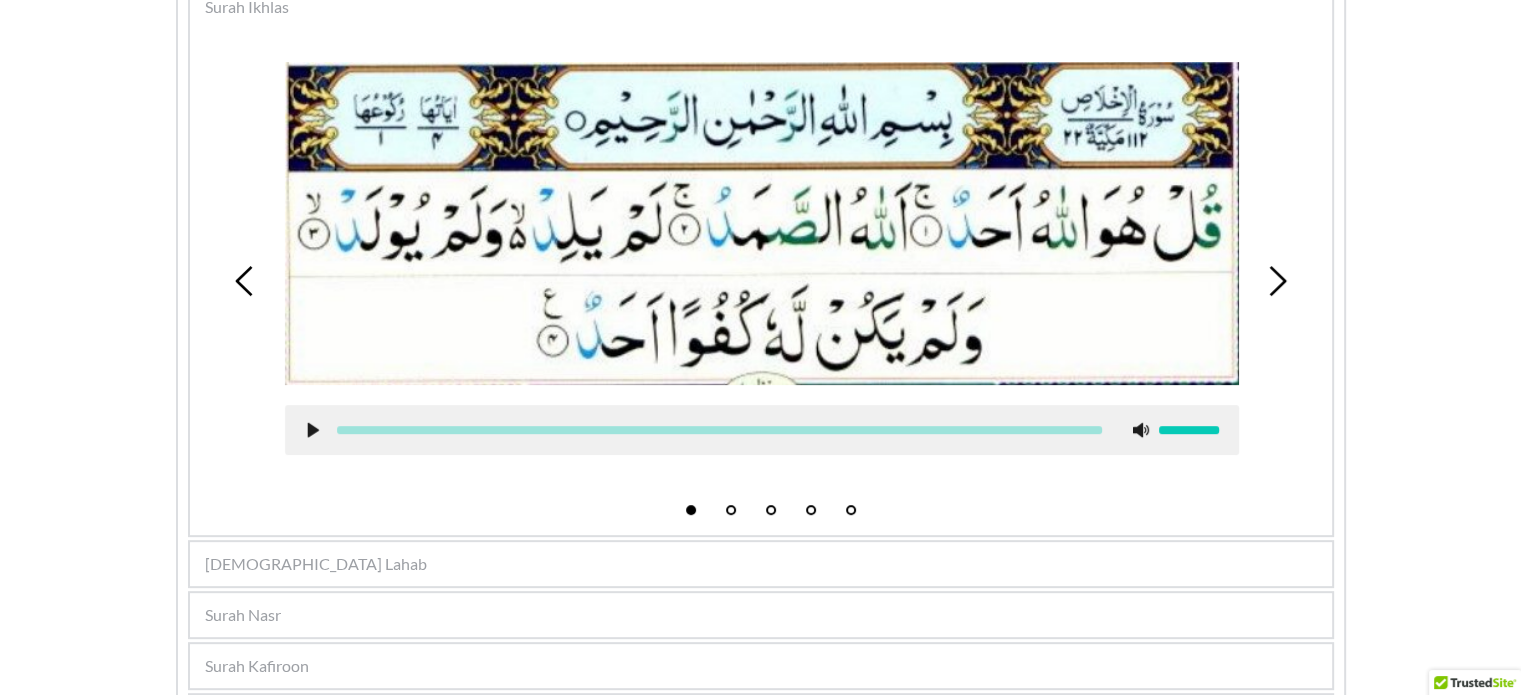 scroll, scrollTop: 712, scrollLeft: 0, axis: vertical 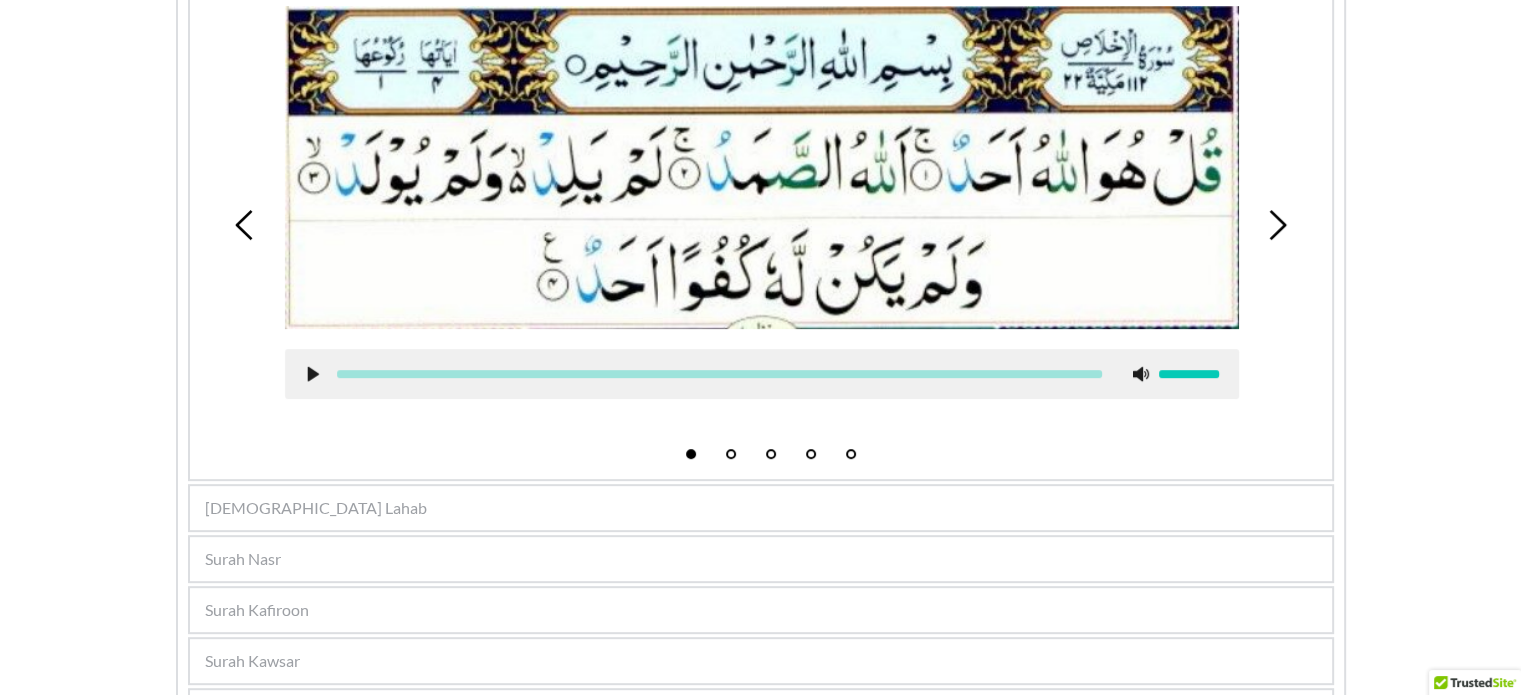 click on "Surah Lahab" at bounding box center [761, 508] 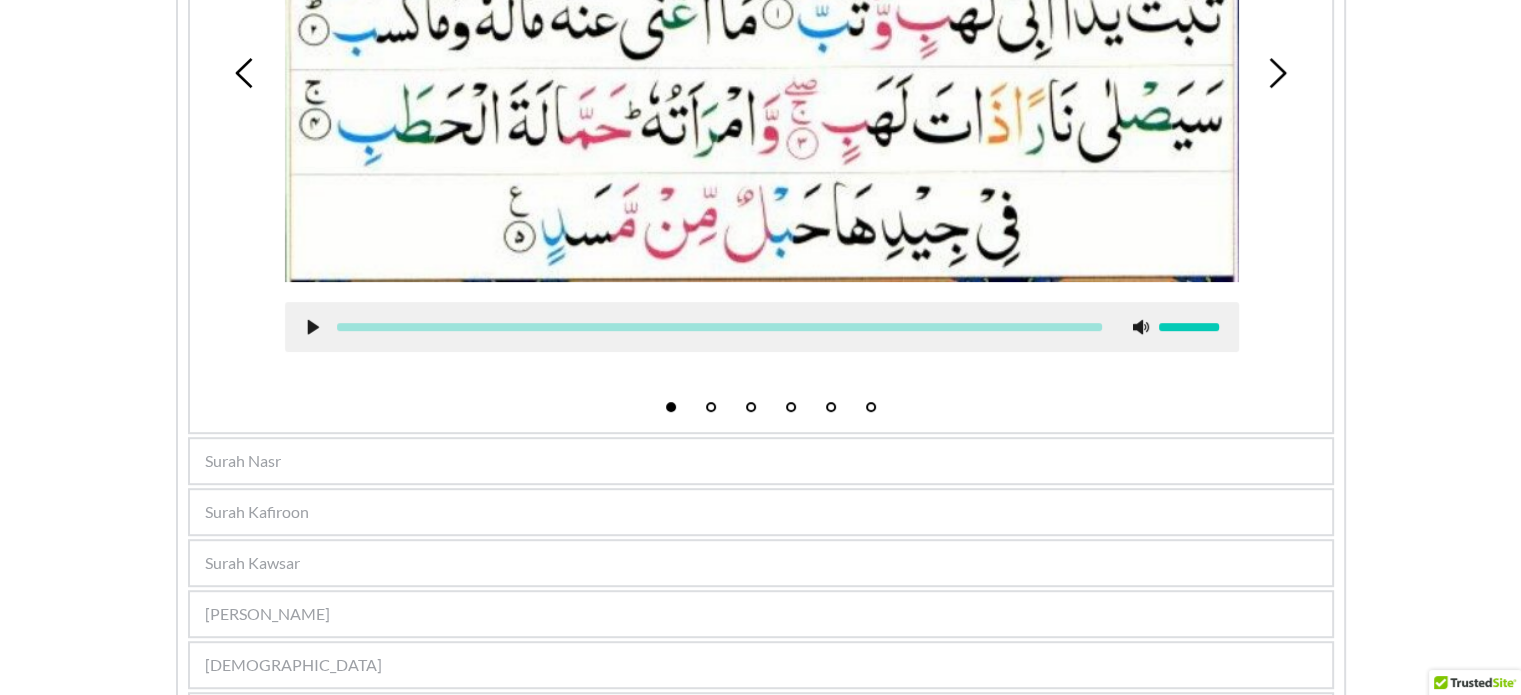 scroll, scrollTop: 1037, scrollLeft: 0, axis: vertical 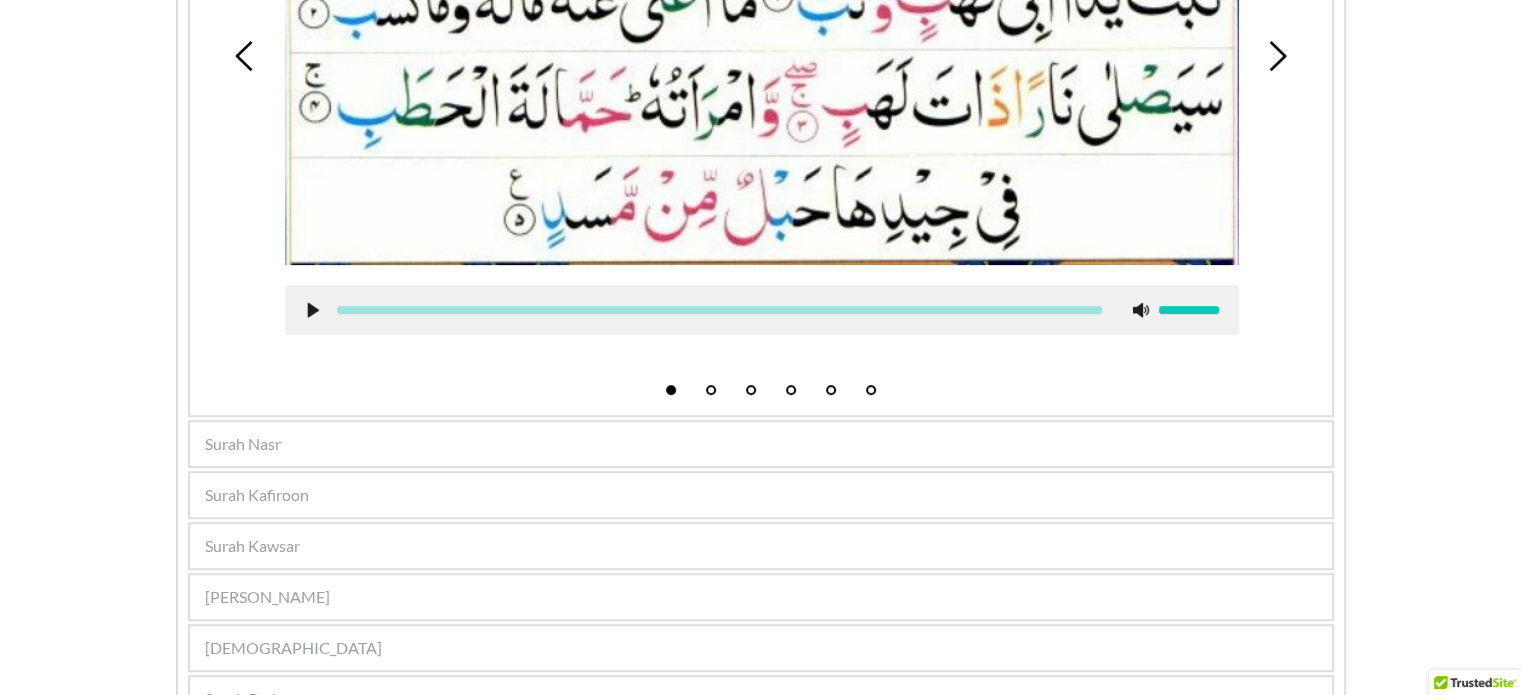 click on "Surah Kafiroon" at bounding box center [761, 495] 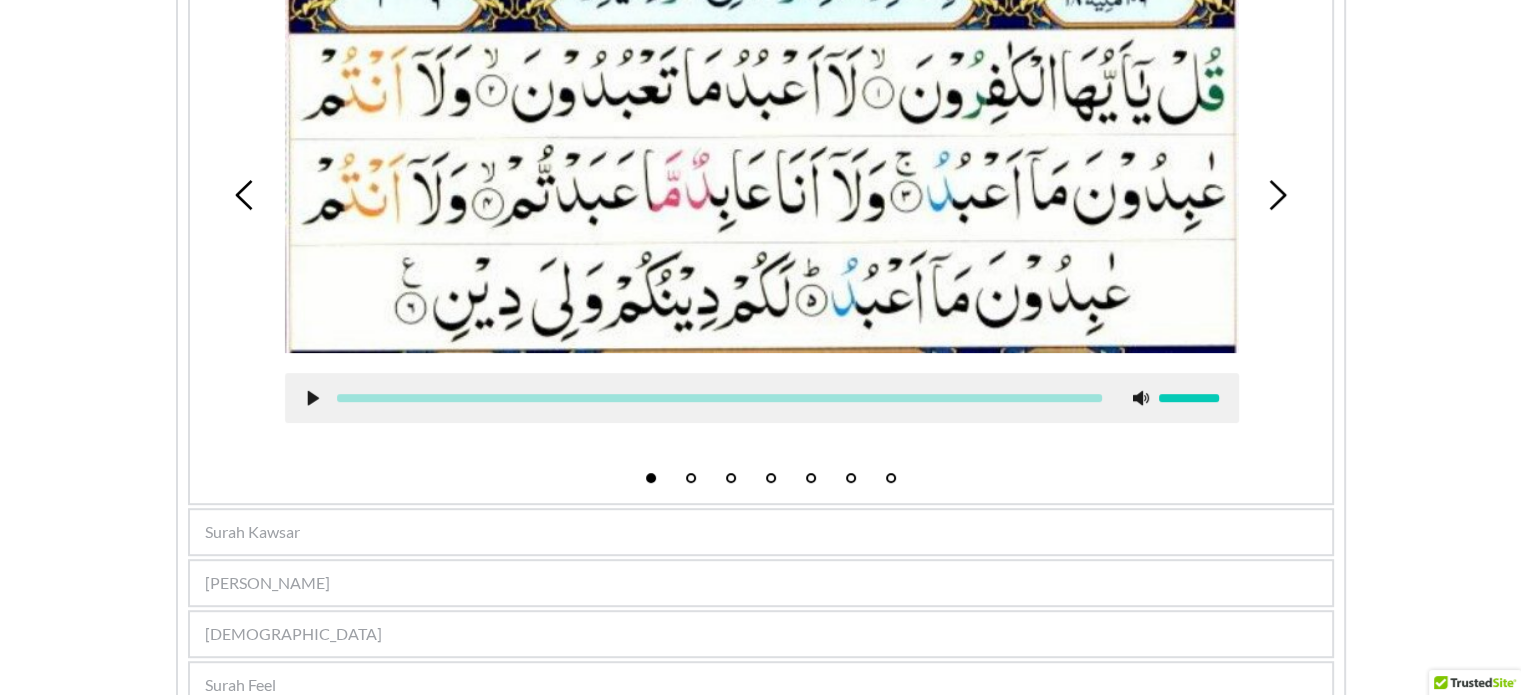 scroll, scrollTop: 952, scrollLeft: 0, axis: vertical 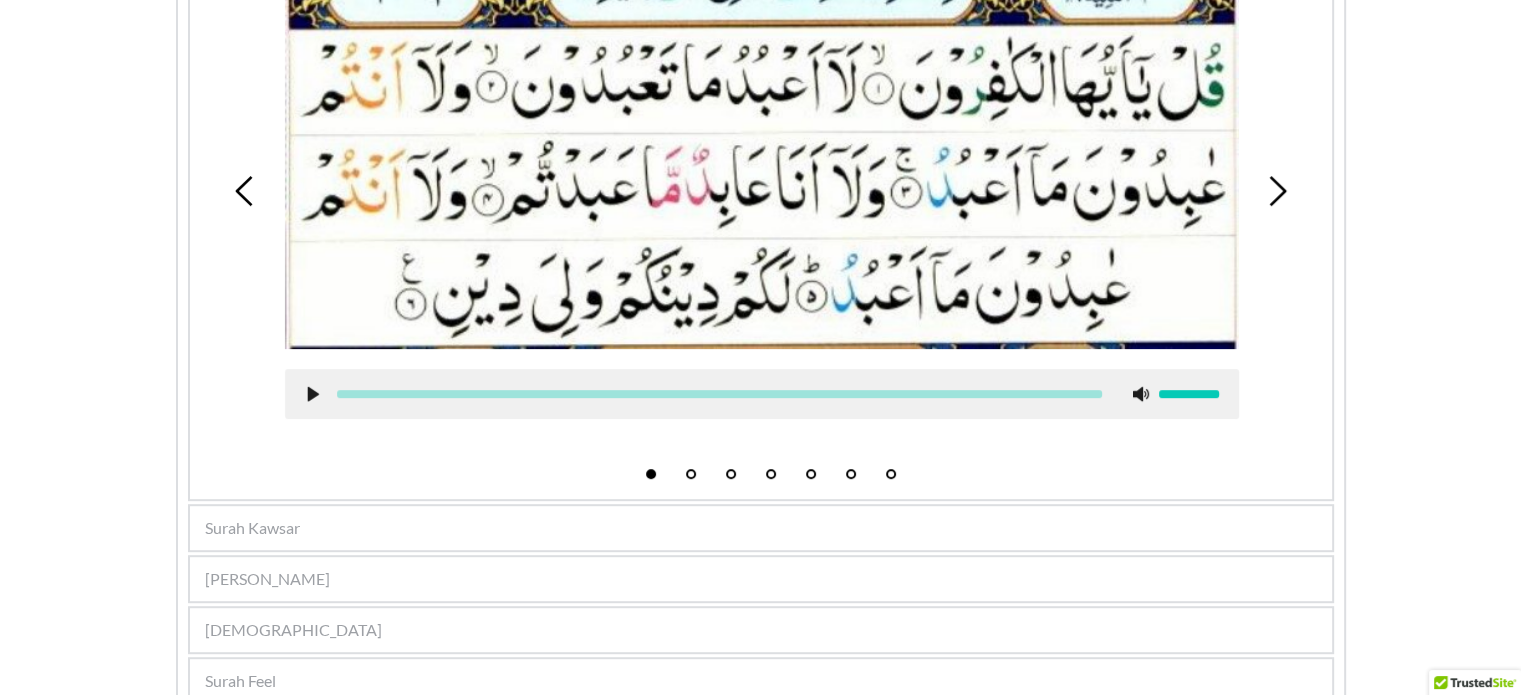 click on "Surah Kawsar" at bounding box center (761, 528) 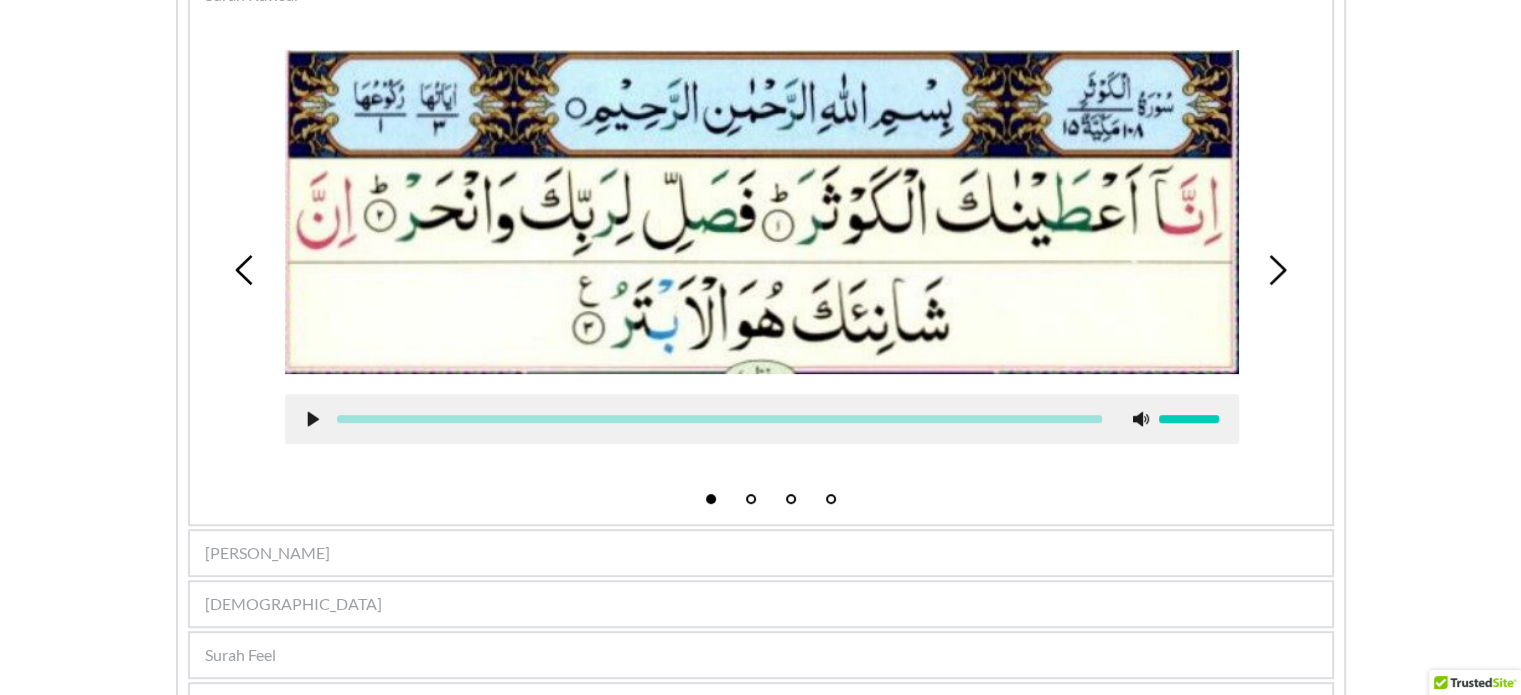 scroll, scrollTop: 836, scrollLeft: 0, axis: vertical 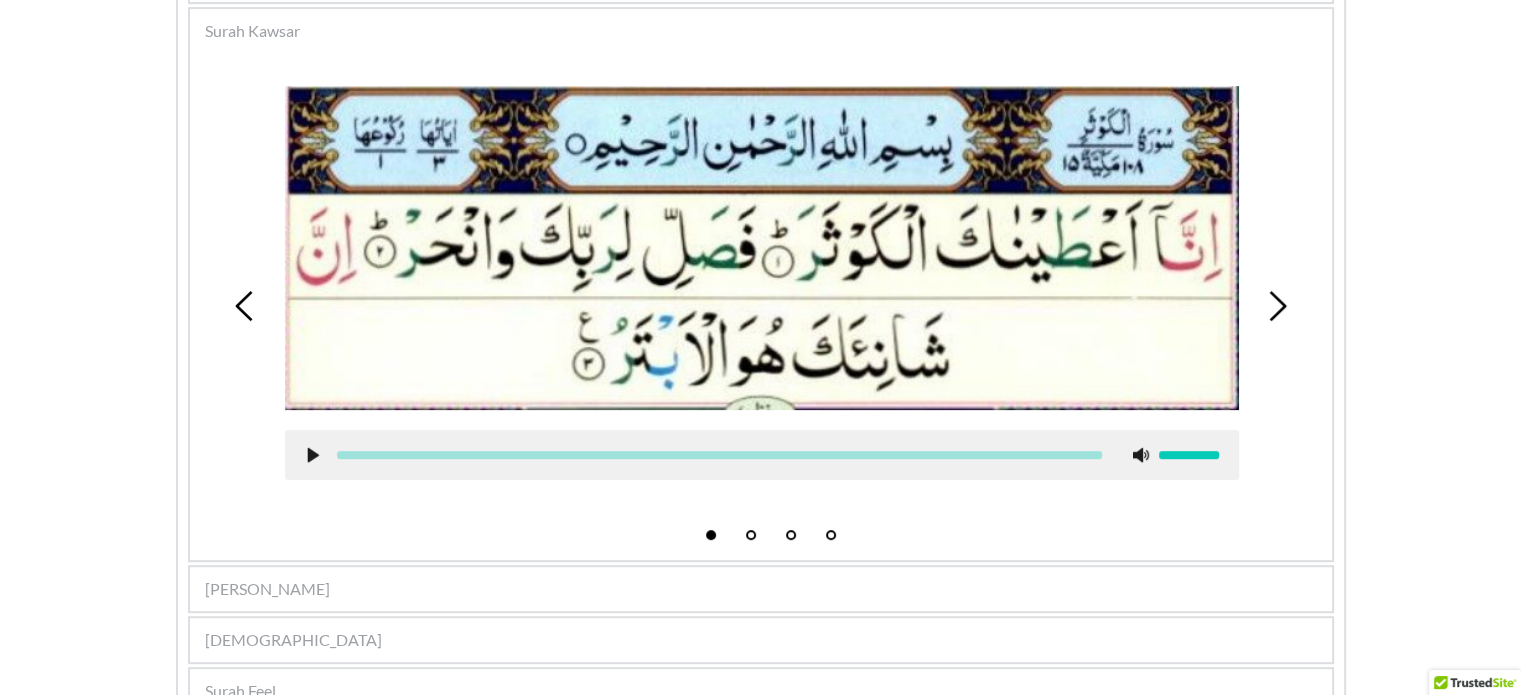 click on "Surah Maoon" at bounding box center (761, 589) 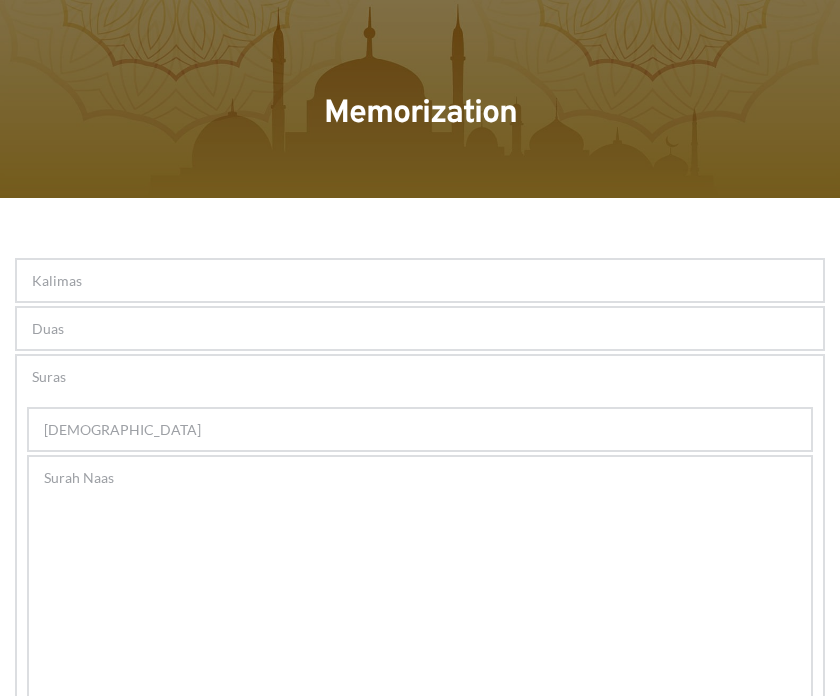 scroll, scrollTop: 0, scrollLeft: 0, axis: both 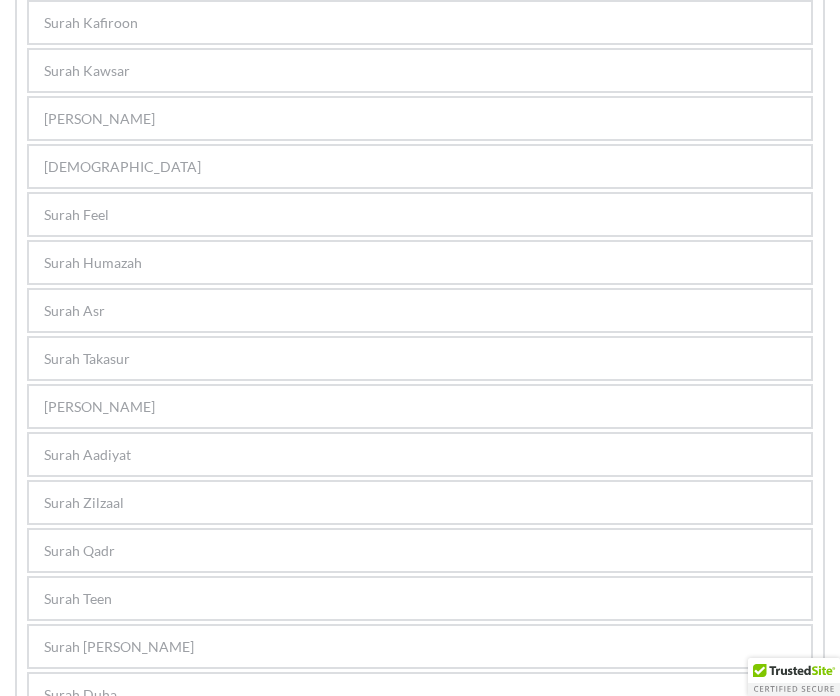 click on "Surah Quraish" at bounding box center (420, 166) 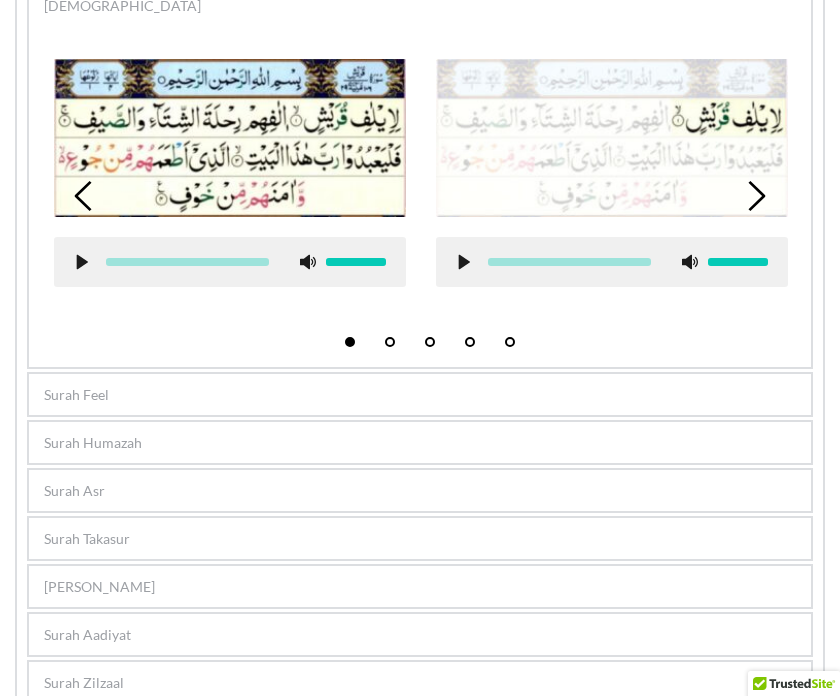 scroll, scrollTop: 856, scrollLeft: 0, axis: vertical 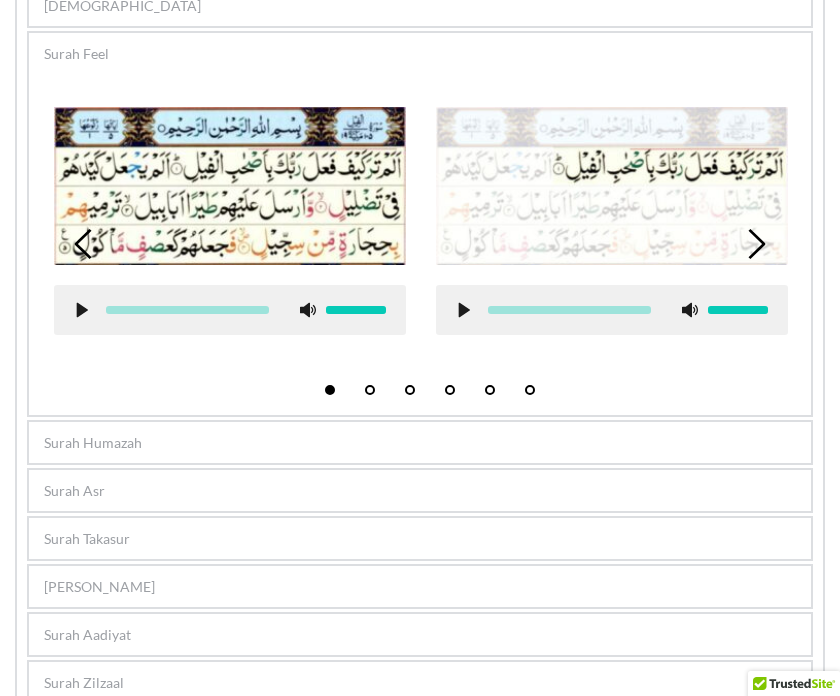 click on "Surah Humazah" at bounding box center (420, 442) 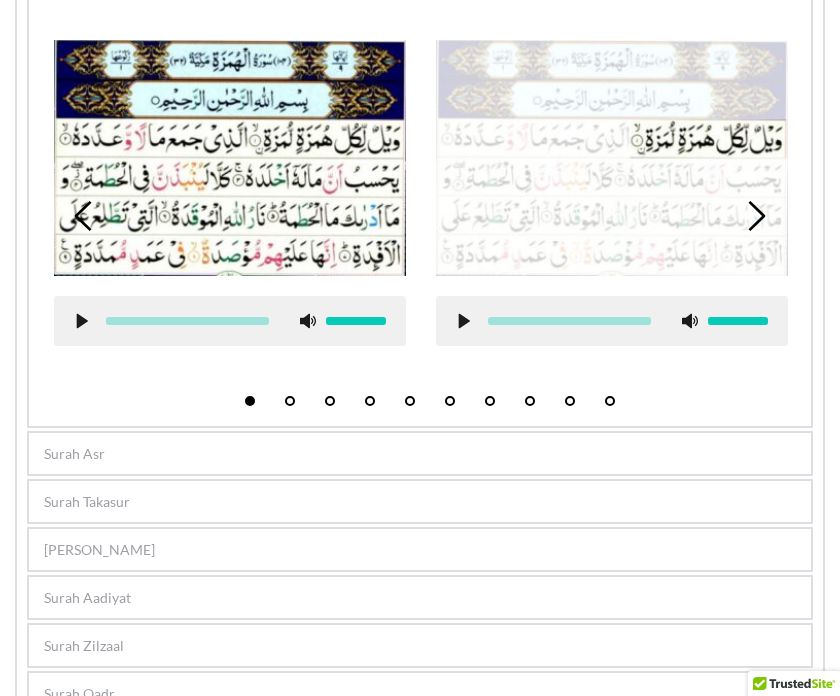 scroll, scrollTop: 980, scrollLeft: 0, axis: vertical 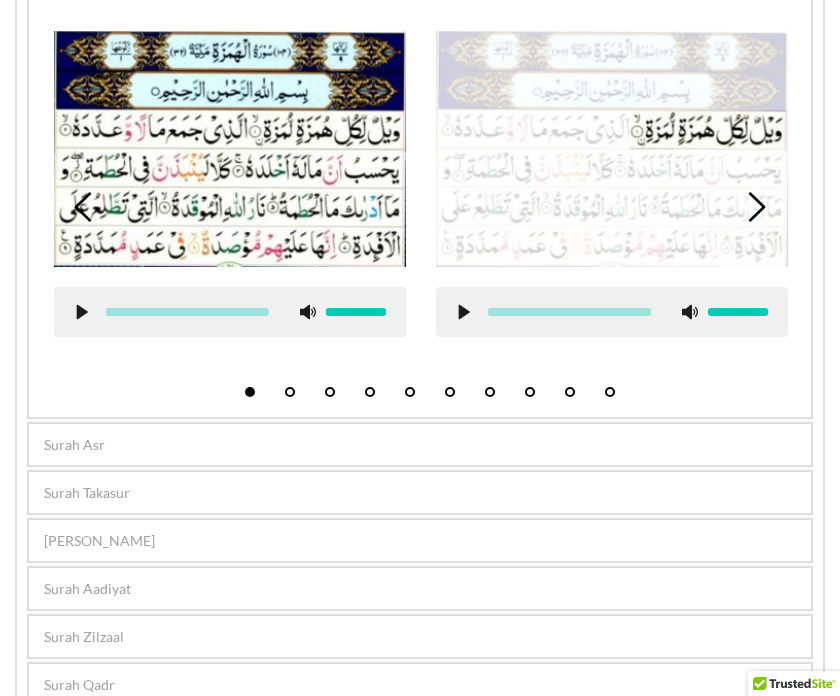 click on "Surah Asr" at bounding box center [420, 444] 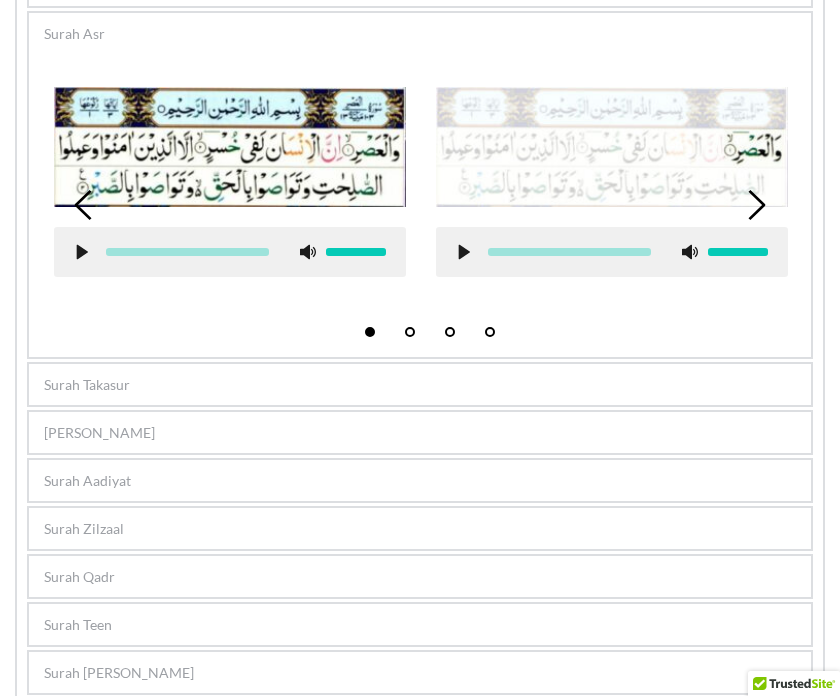 scroll, scrollTop: 972, scrollLeft: 0, axis: vertical 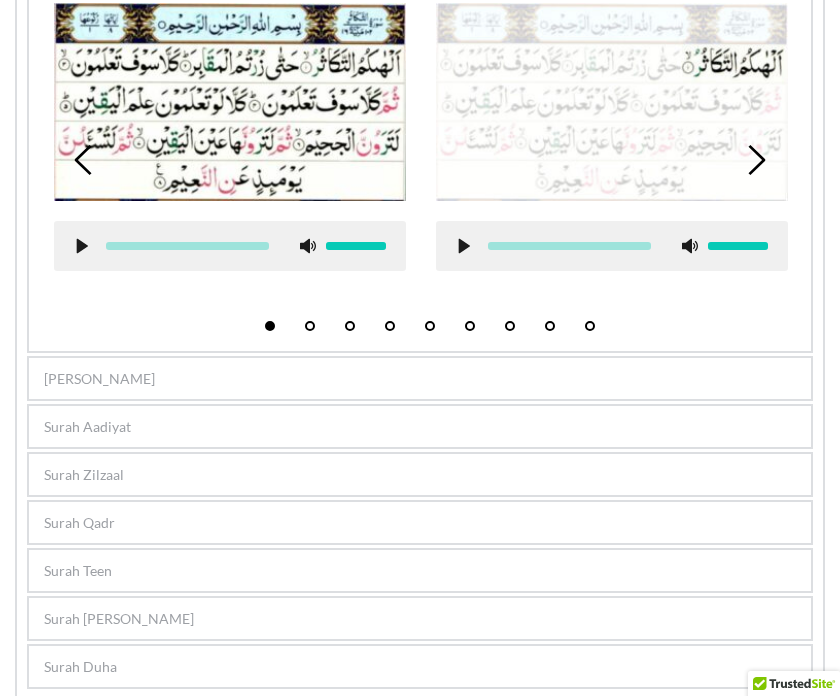 click on "Surah Qaariah" at bounding box center (420, 378) 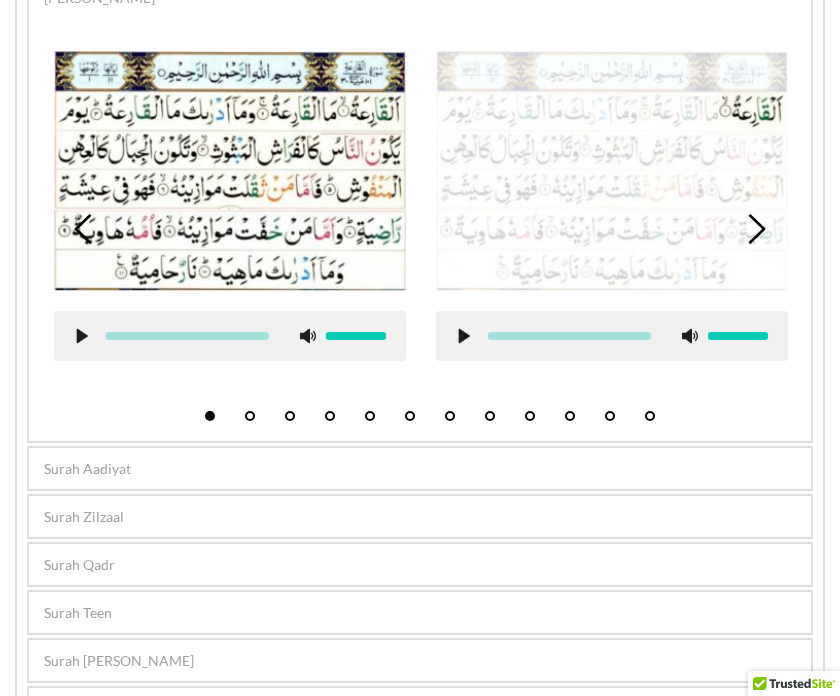 scroll, scrollTop: 1066, scrollLeft: 0, axis: vertical 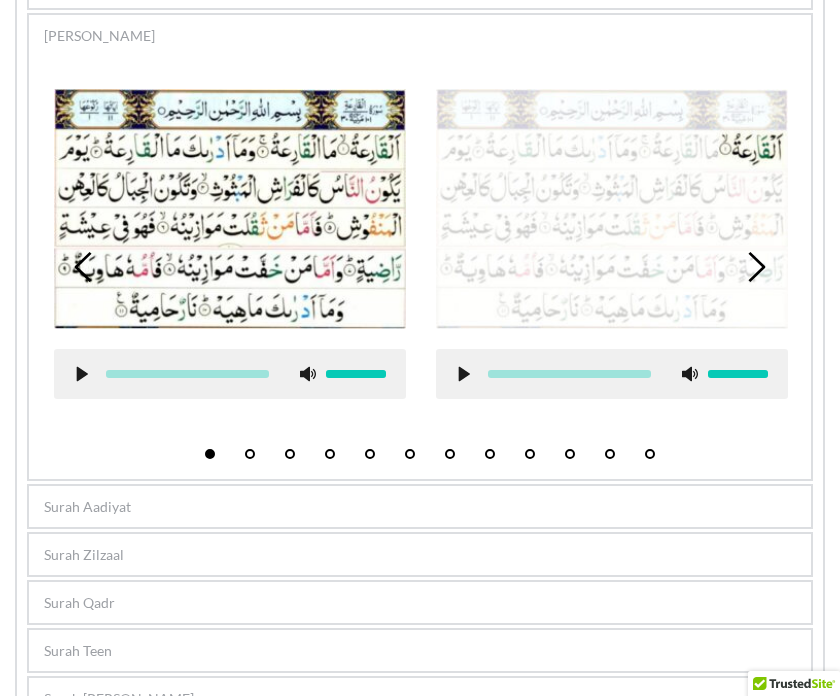 click on "Surah Aadiyat" at bounding box center (420, 506) 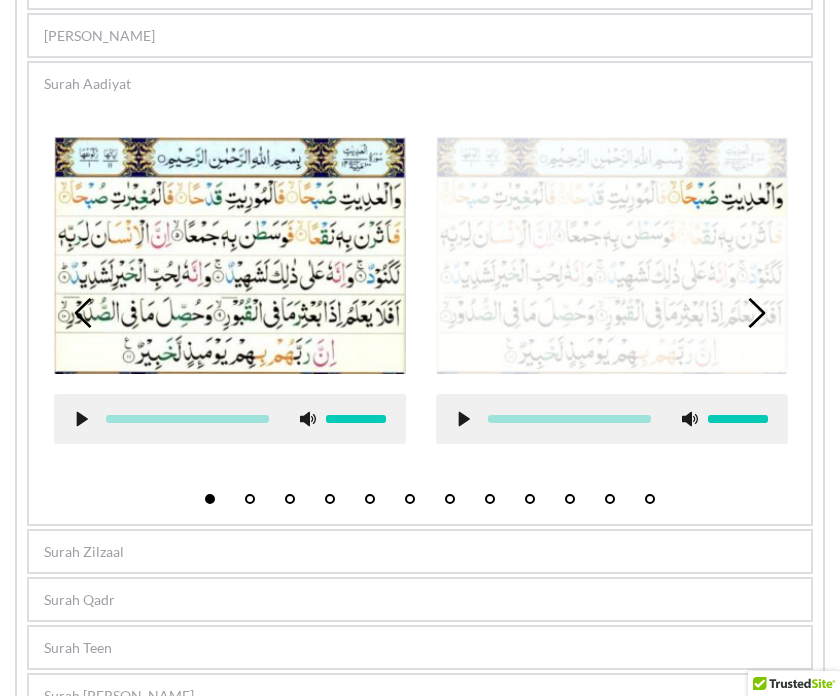 click on "1 2 3 4 5 6 7 8 9 10 11 12" at bounding box center [420, 491] 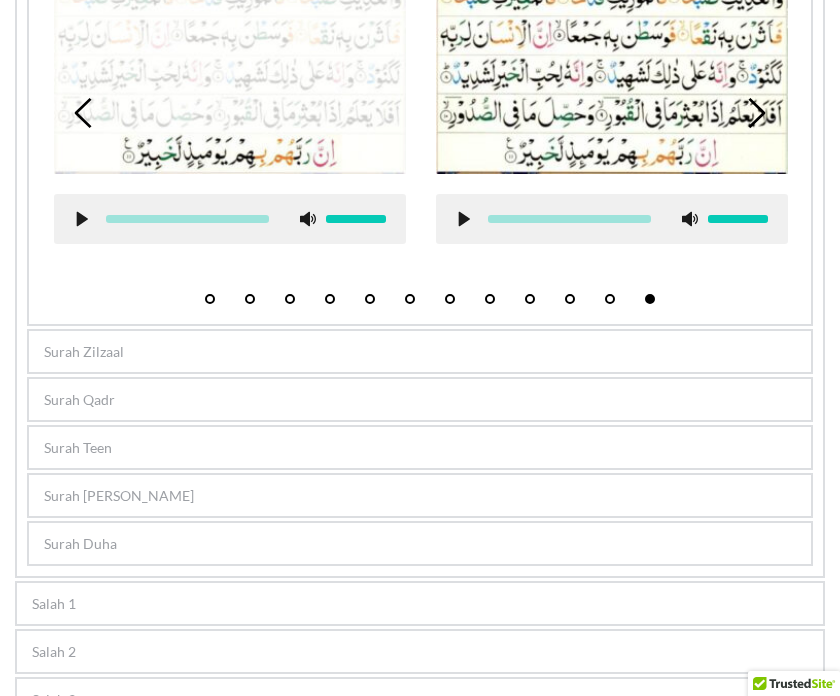 scroll, scrollTop: 1268, scrollLeft: 0, axis: vertical 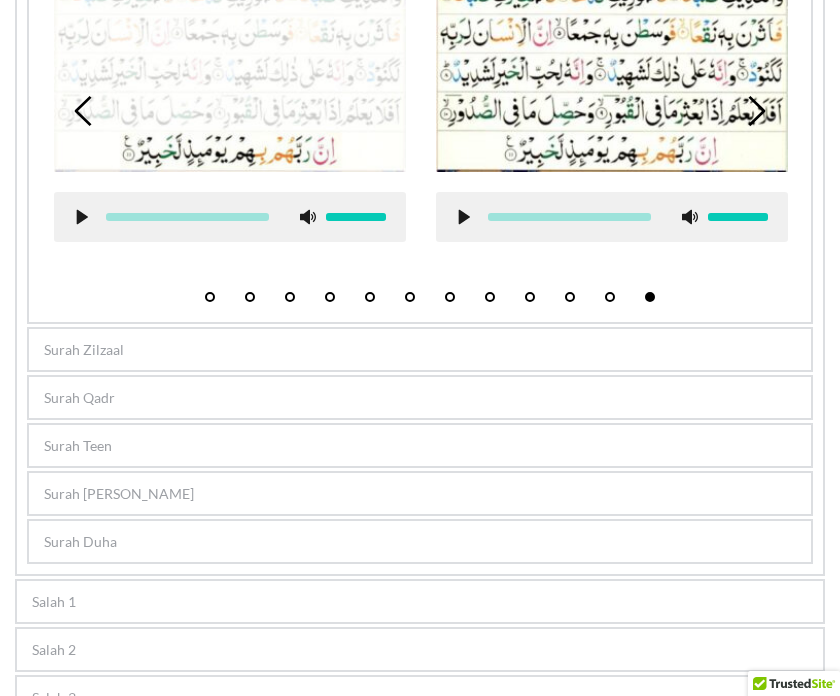 click on "Surah Zilzaal" at bounding box center (420, 349) 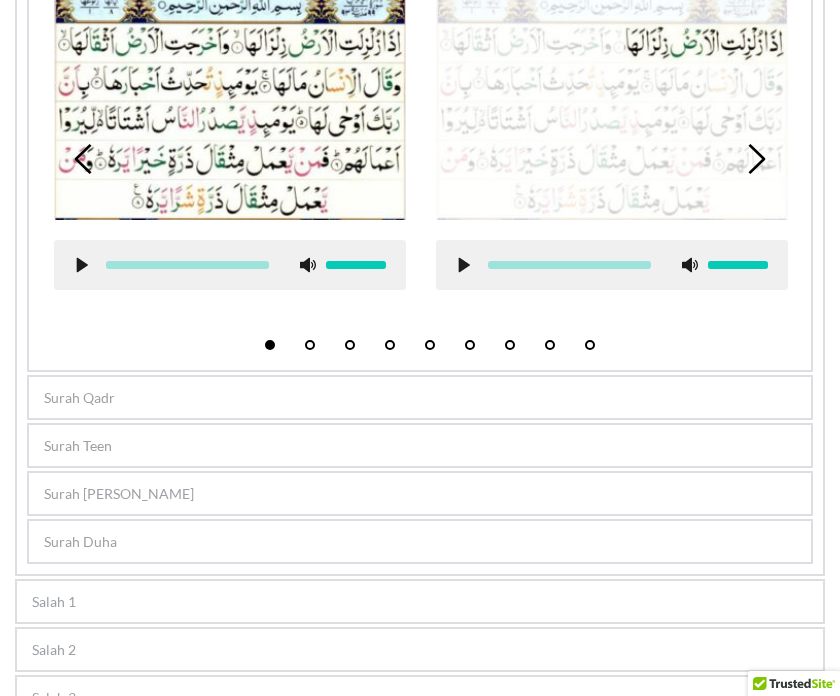scroll, scrollTop: 1160, scrollLeft: 0, axis: vertical 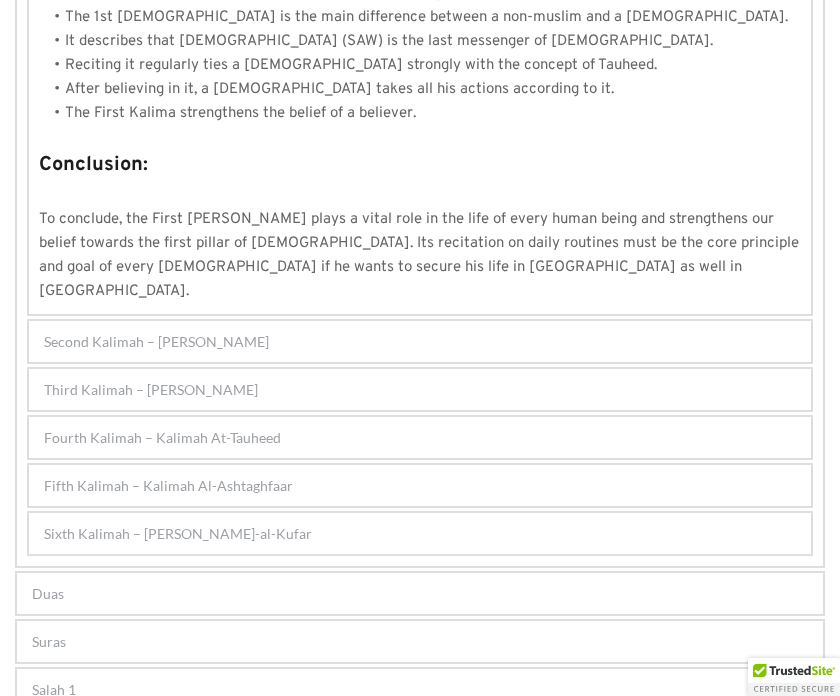 click on "Fifth Kalimah – Kalimah Al-Ashtaghfaar" at bounding box center [420, 485] 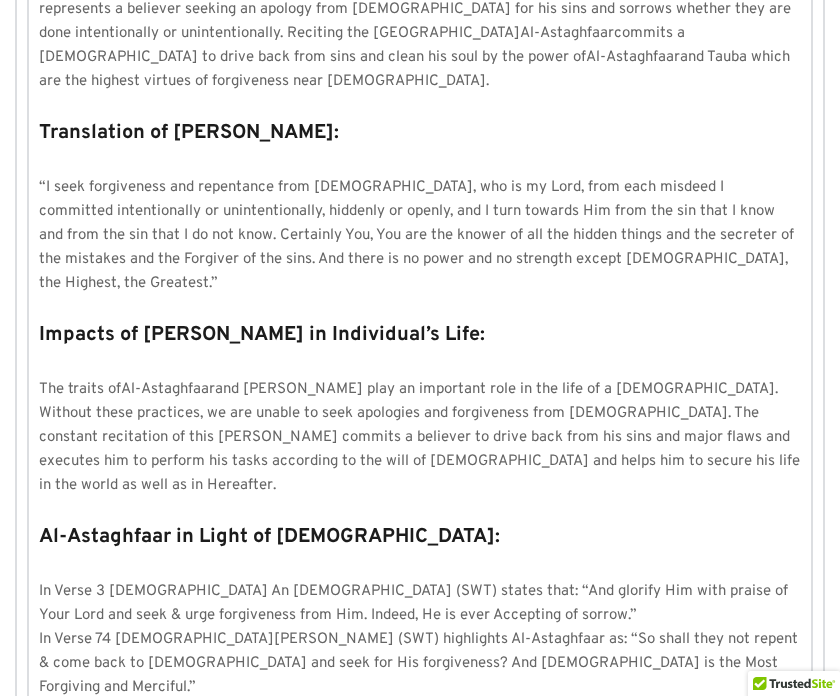 scroll, scrollTop: 1199, scrollLeft: 0, axis: vertical 